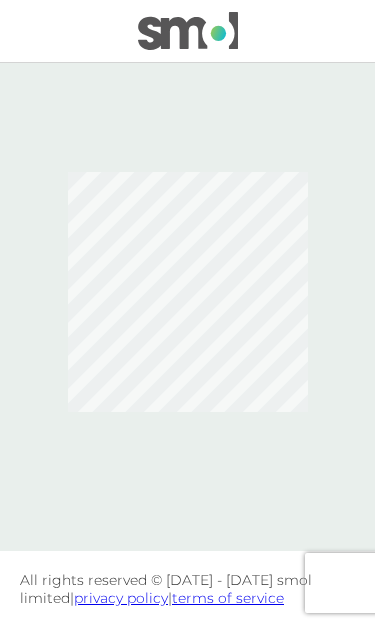 scroll, scrollTop: 0, scrollLeft: 0, axis: both 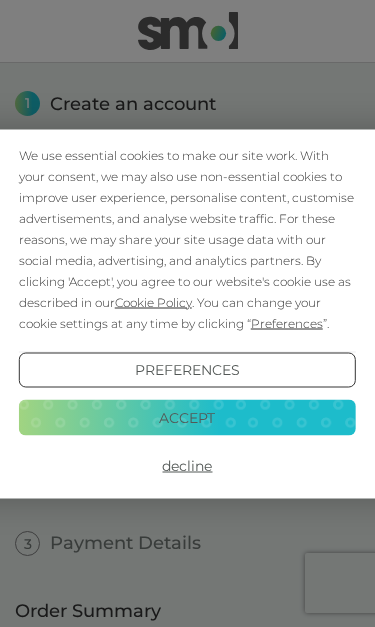 click on "Preferences" at bounding box center [188, 370] 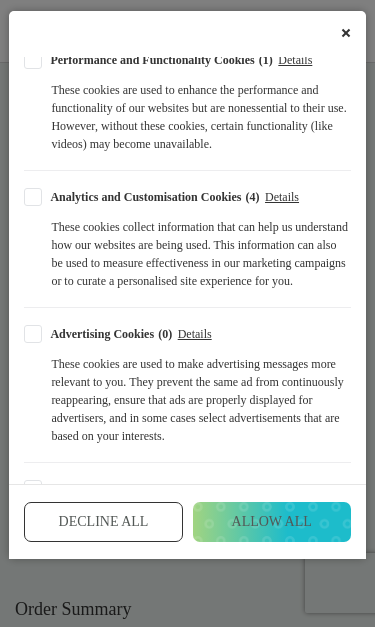 scroll, scrollTop: 386, scrollLeft: 0, axis: vertical 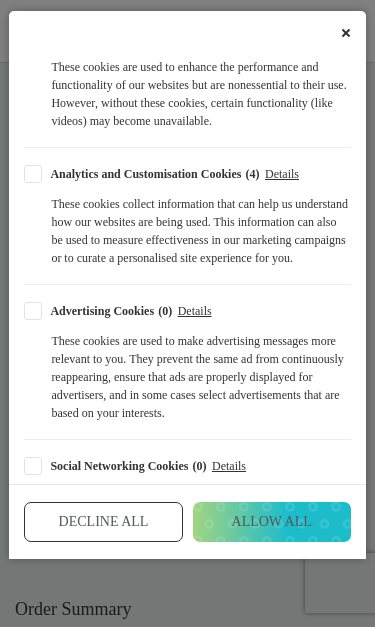 click on "Decline All" at bounding box center (103, 522) 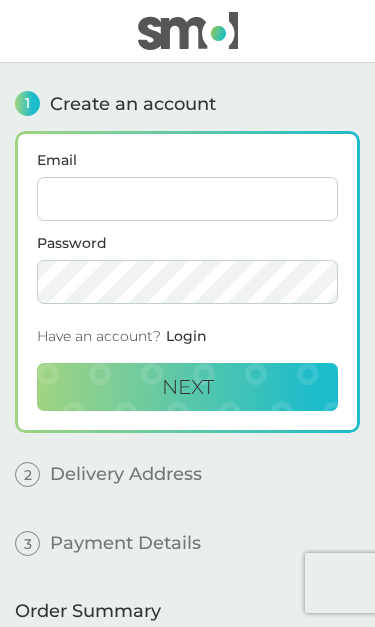 scroll, scrollTop: 0, scrollLeft: 0, axis: both 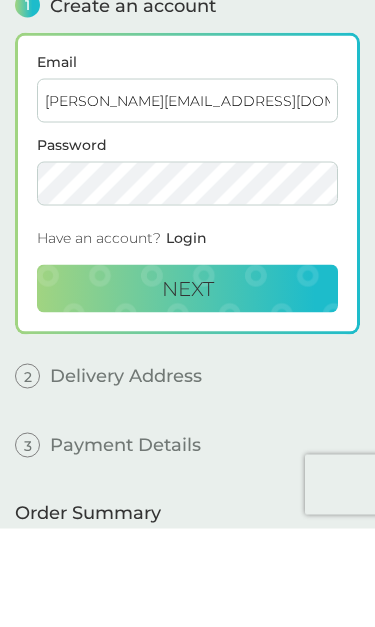 click on "Next" at bounding box center (188, 387) 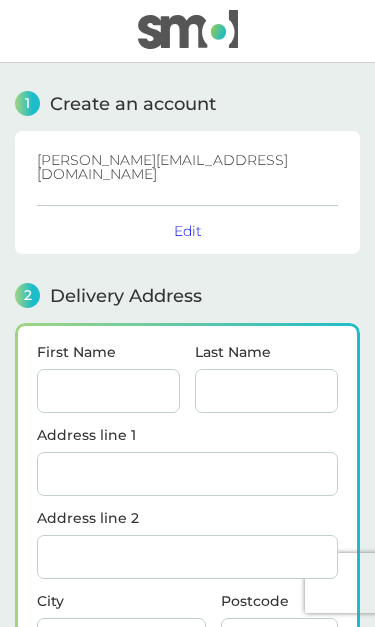 scroll, scrollTop: 239, scrollLeft: 0, axis: vertical 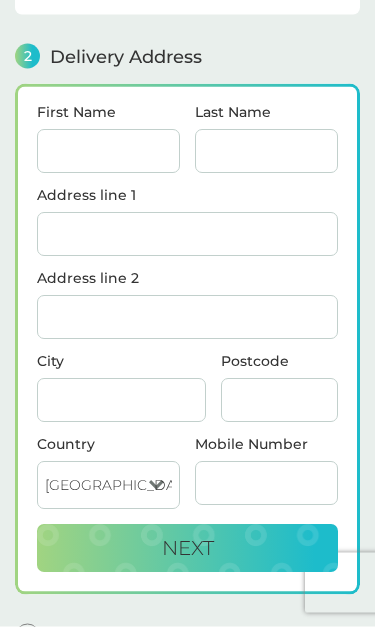 click on "First Name" at bounding box center (108, 152) 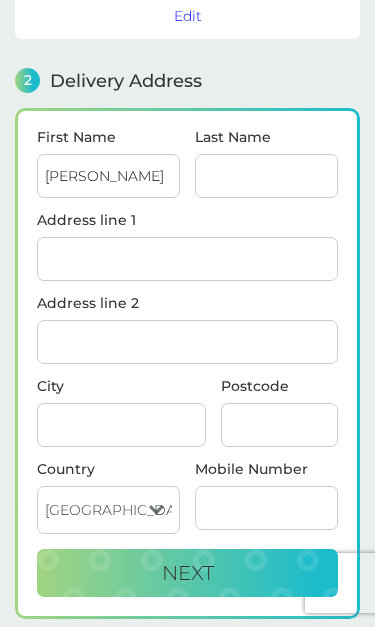type on "[PERSON_NAME]" 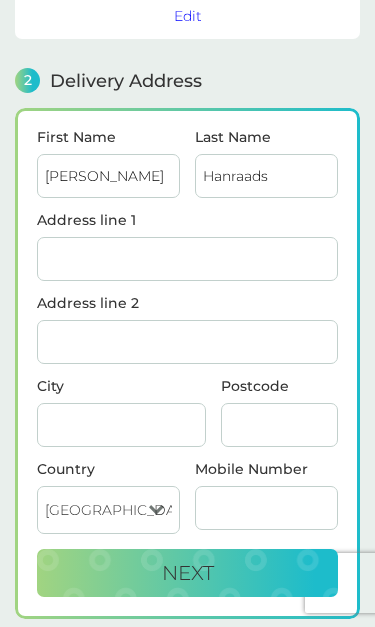 type on "Hanraads" 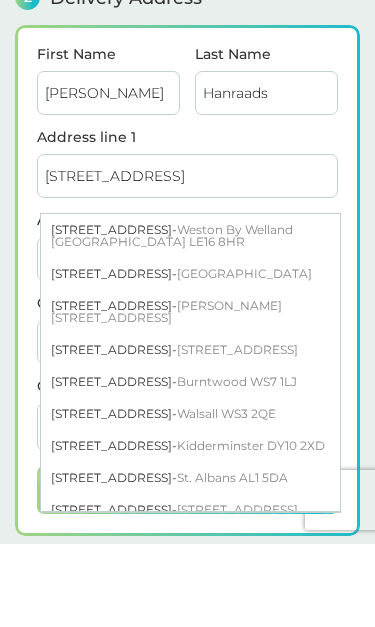 click on "[GEOGRAPHIC_DATA]" at bounding box center (244, 356) 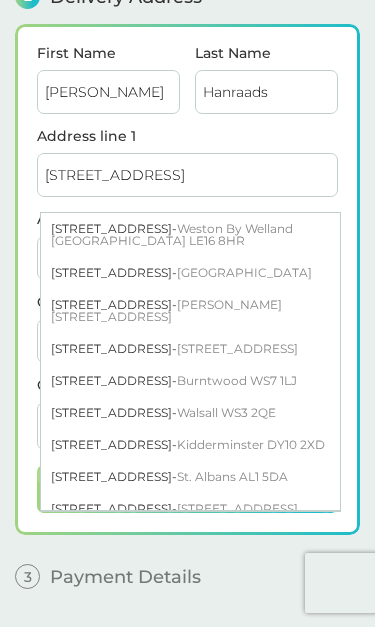 type on "[STREET_ADDRESS]" 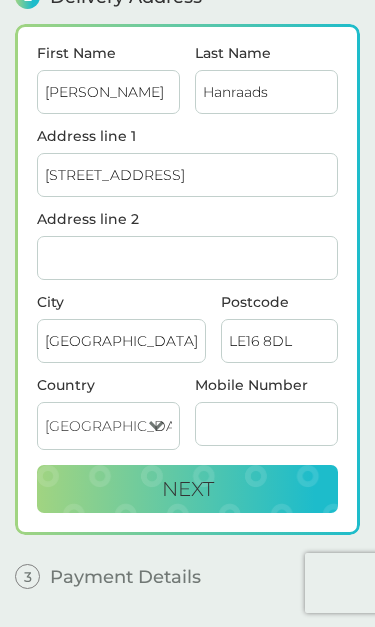 click on "[STREET_ADDRESS]" at bounding box center [187, 175] 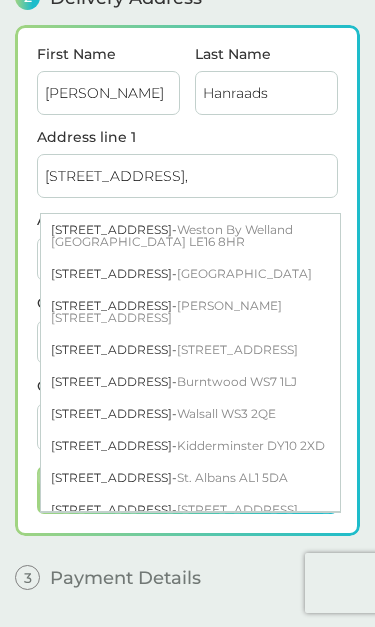 click on "[GEOGRAPHIC_DATA]" at bounding box center (244, 273) 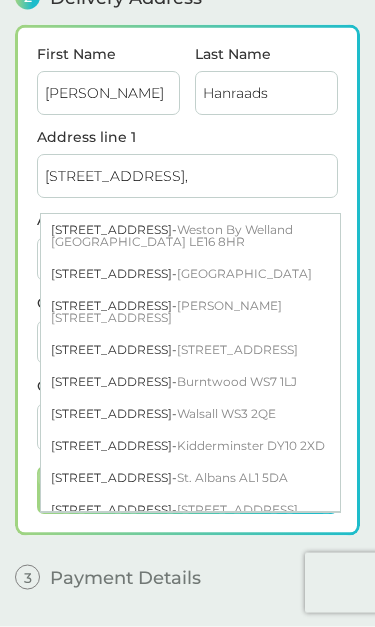 type on "[STREET_ADDRESS]" 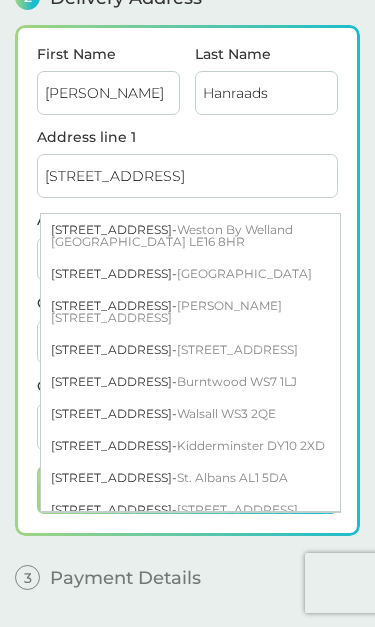 scroll, scrollTop: 299, scrollLeft: 0, axis: vertical 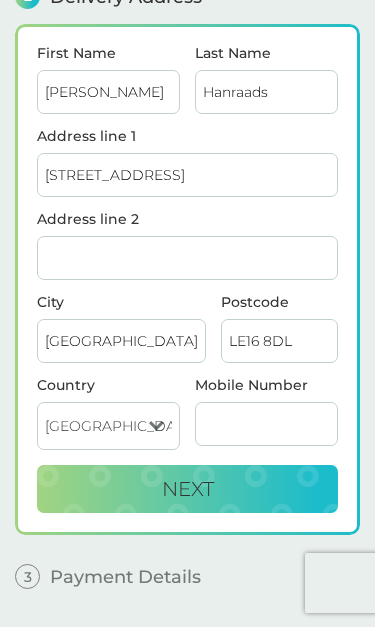click on "Address line 2" at bounding box center (187, 258) 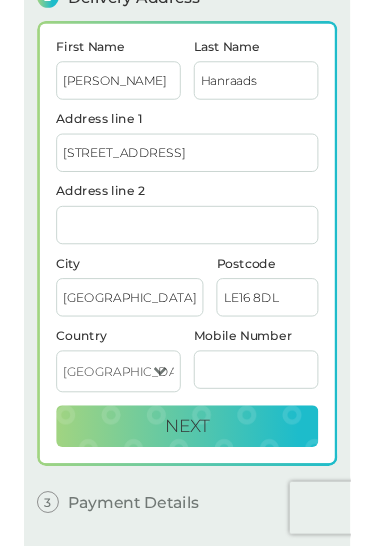 scroll, scrollTop: 298, scrollLeft: 0, axis: vertical 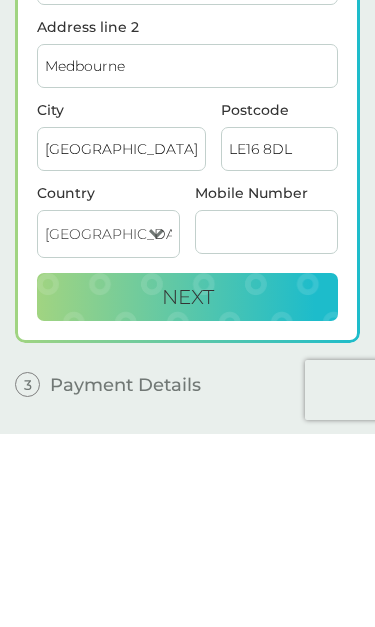 type on "Medbourne" 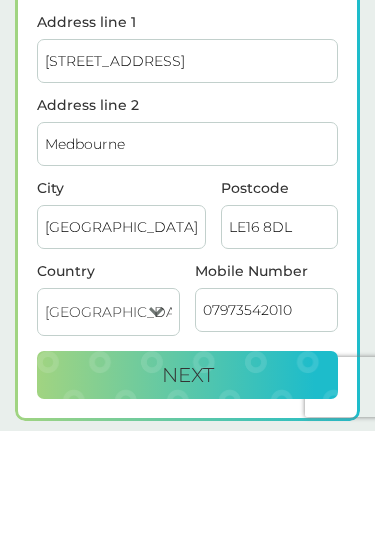 type on "07973542010" 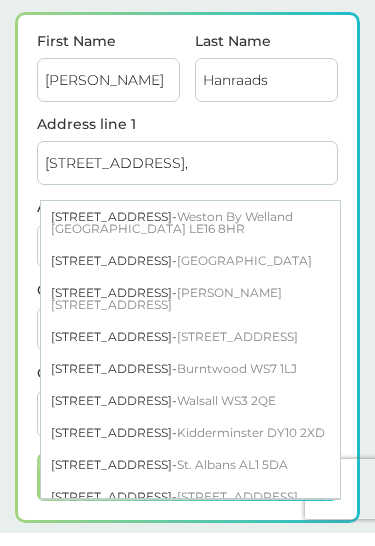 scroll, scrollTop: 0, scrollLeft: 0, axis: both 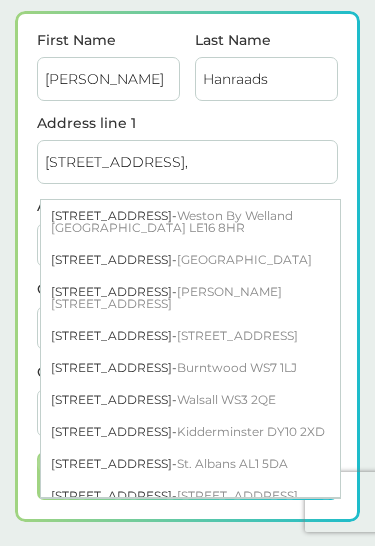 click on "[STREET_ADDRESS]" at bounding box center [190, 260] 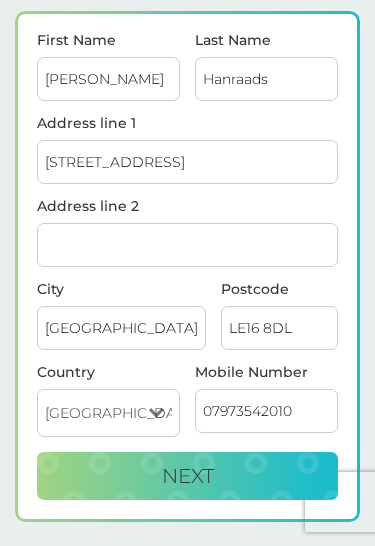 click on "Next" at bounding box center (188, 476) 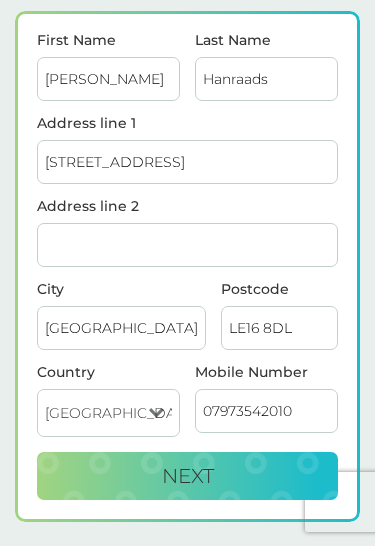 checkbox on "true" 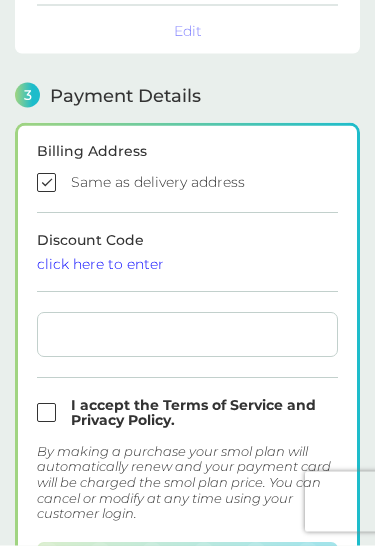 scroll, scrollTop: 541, scrollLeft: 0, axis: vertical 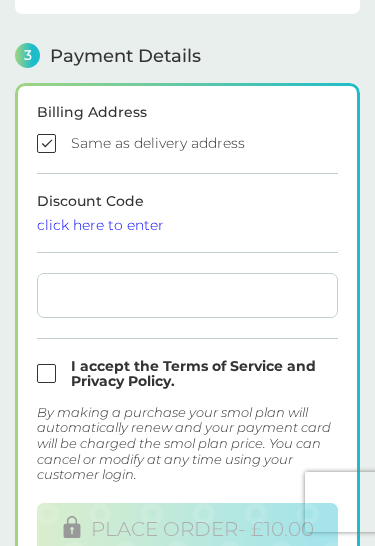 click on "click here to enter" at bounding box center (187, 225) 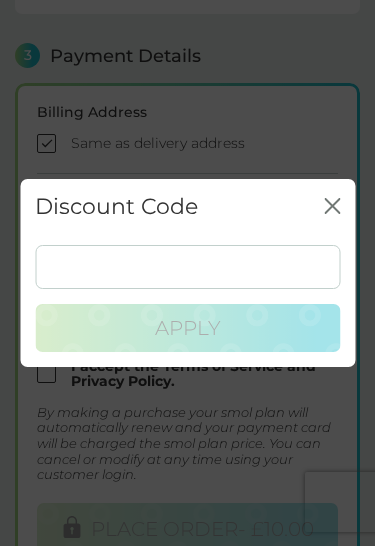 scroll, scrollTop: 540, scrollLeft: 0, axis: vertical 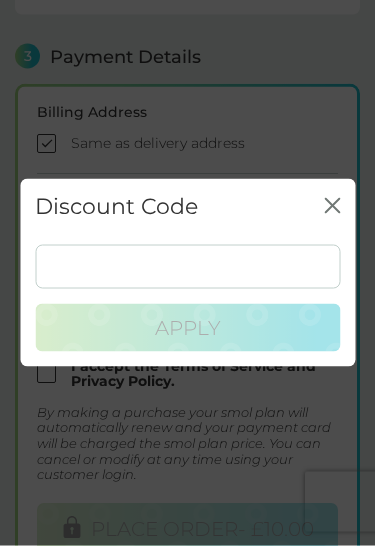 click on "Discount Code close" at bounding box center (187, 207) 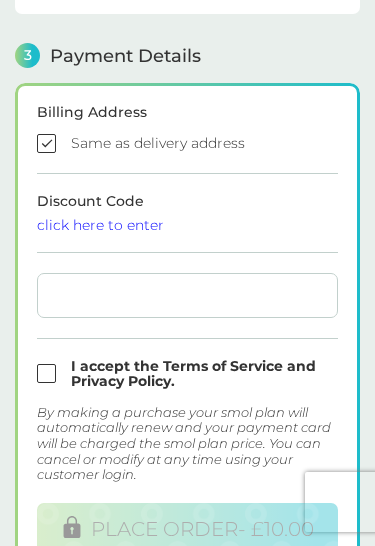 scroll, scrollTop: 540, scrollLeft: 0, axis: vertical 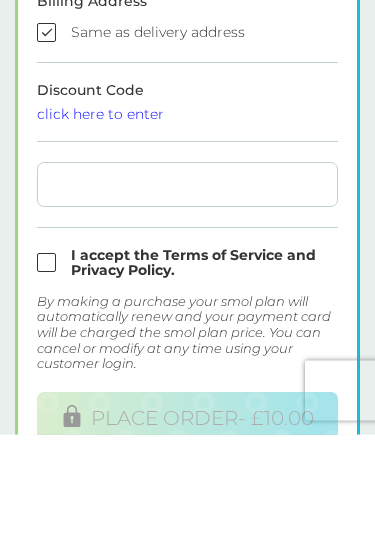 click at bounding box center [187, 375] 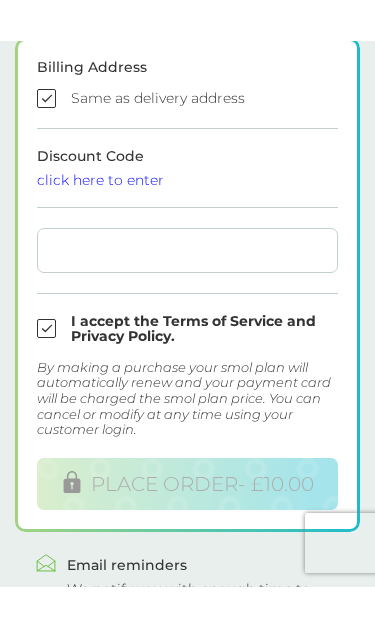 scroll, scrollTop: 626, scrollLeft: 0, axis: vertical 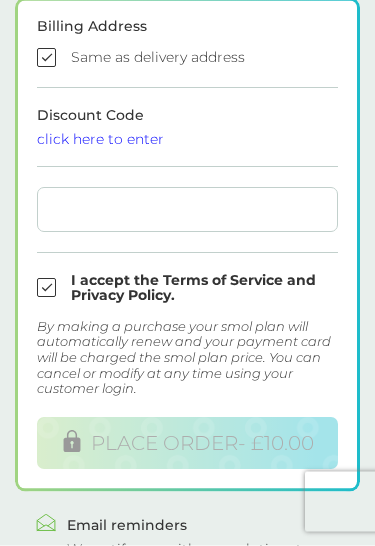 click at bounding box center (187, 289) 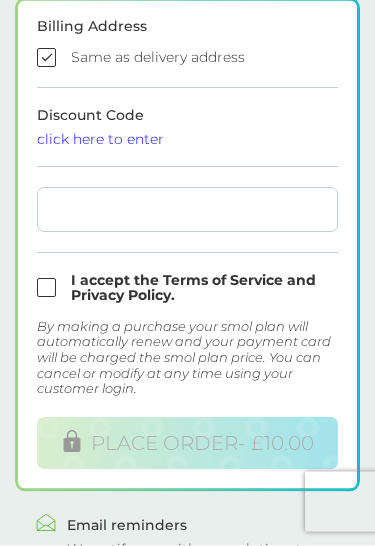 click at bounding box center (187, 289) 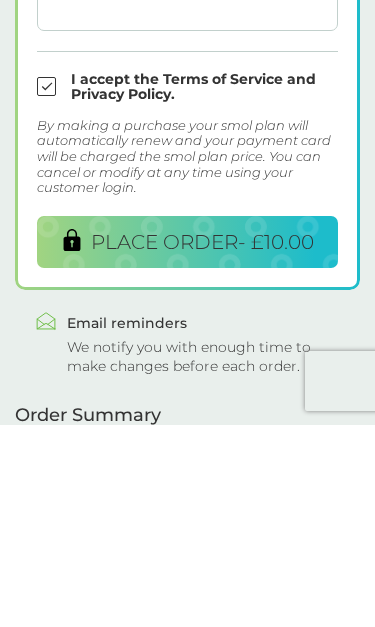 click on "PLACE ORDER  -   £10.00" at bounding box center (202, 444) 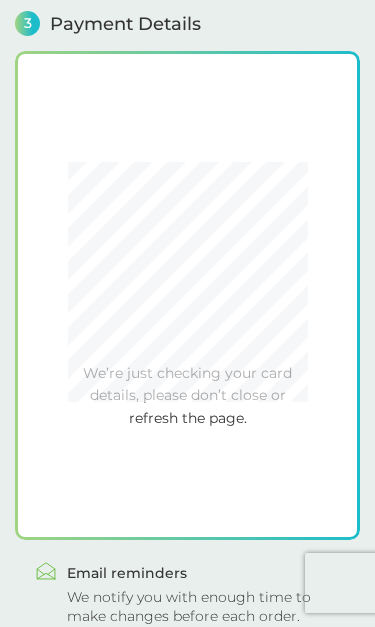 scroll, scrollTop: 541, scrollLeft: 0, axis: vertical 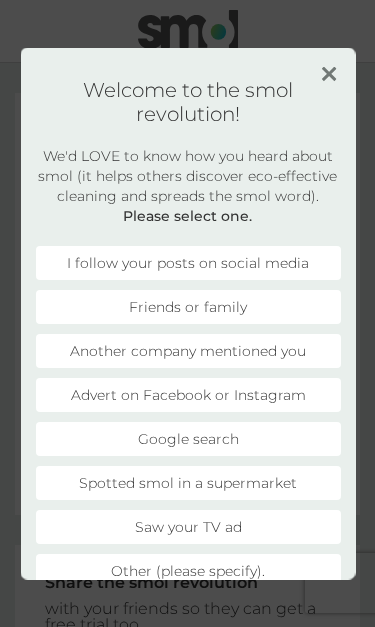 click on "Advert on Facebook or Instagram" at bounding box center (187, 394) 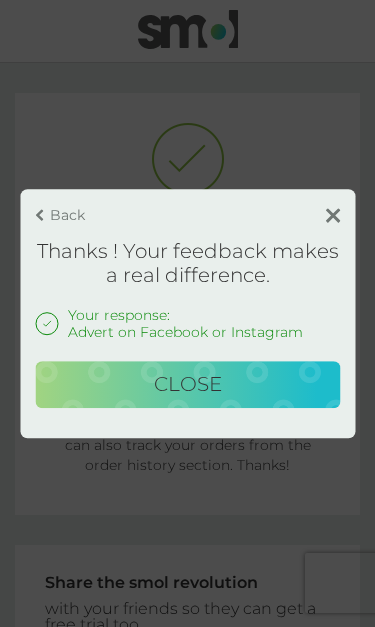 click on "Close" at bounding box center (188, 384) 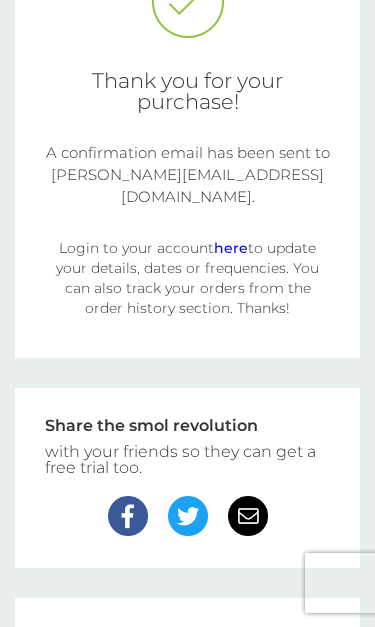scroll, scrollTop: 163, scrollLeft: 0, axis: vertical 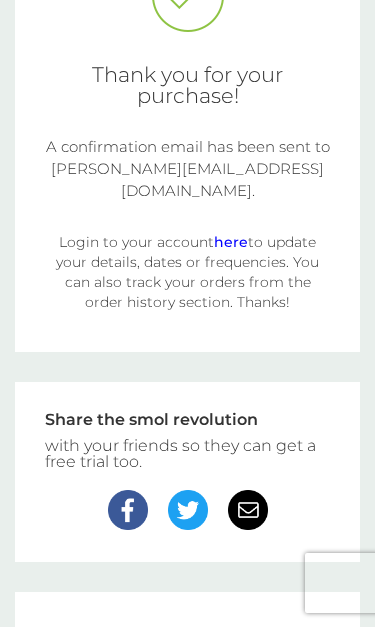 click on "here" at bounding box center (231, 242) 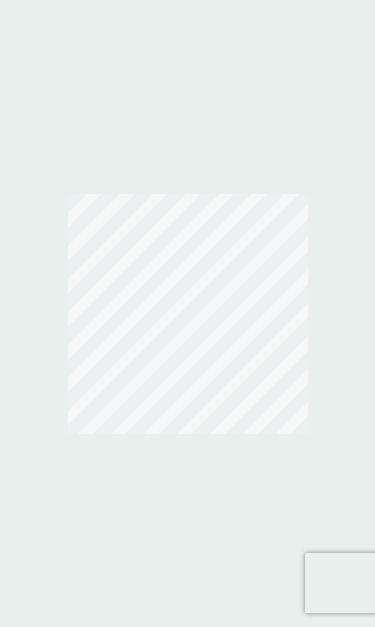 scroll, scrollTop: 0, scrollLeft: 0, axis: both 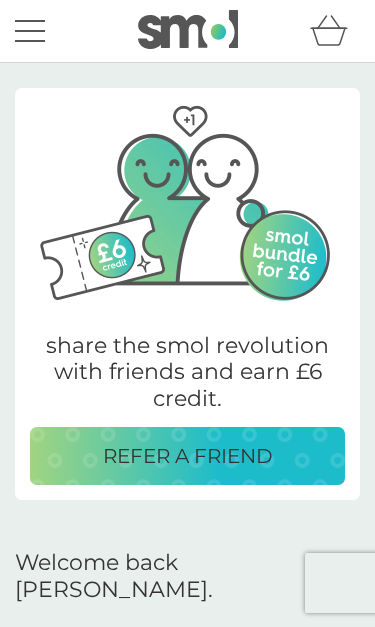 click on "REFER A FRIEND" at bounding box center (188, 456) 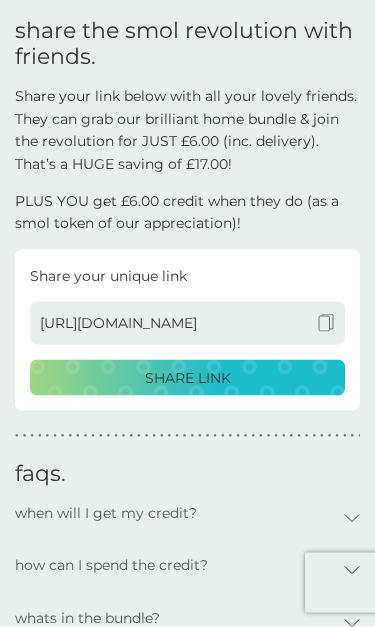 scroll, scrollTop: 408, scrollLeft: 0, axis: vertical 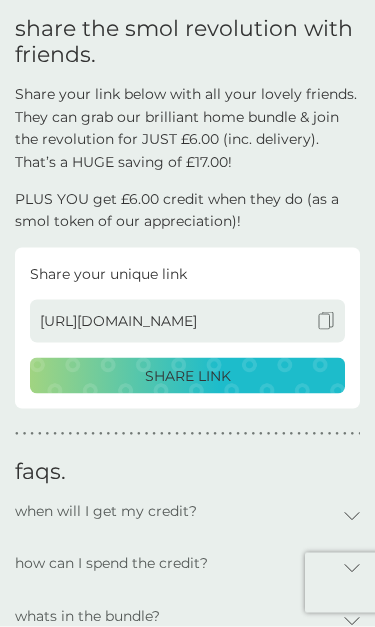 click on "SHARE LINK" at bounding box center [188, 376] 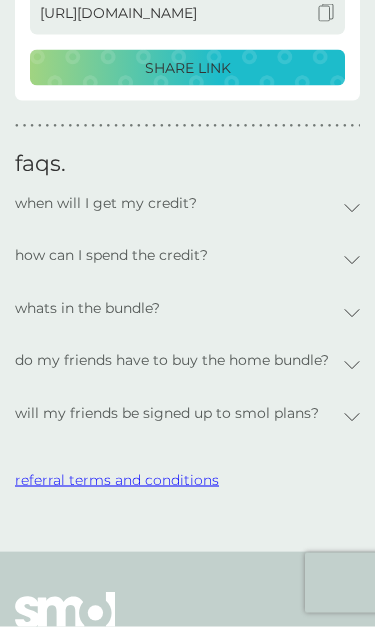 scroll, scrollTop: 718, scrollLeft: 0, axis: vertical 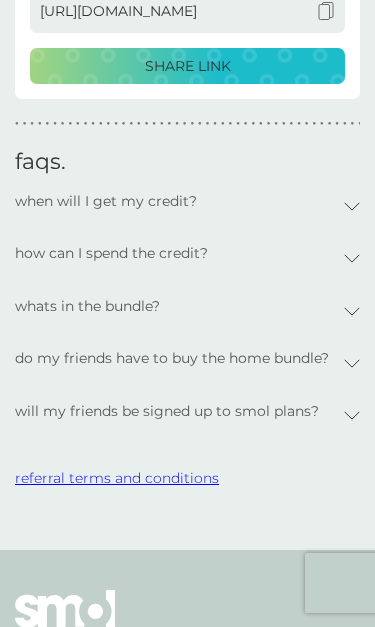 click on "when will I get my credit?" at bounding box center [187, 206] 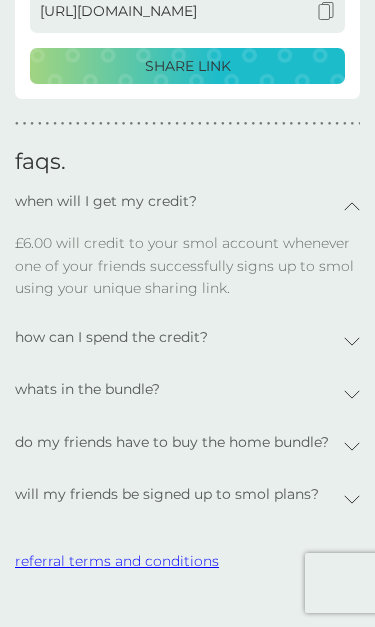 click 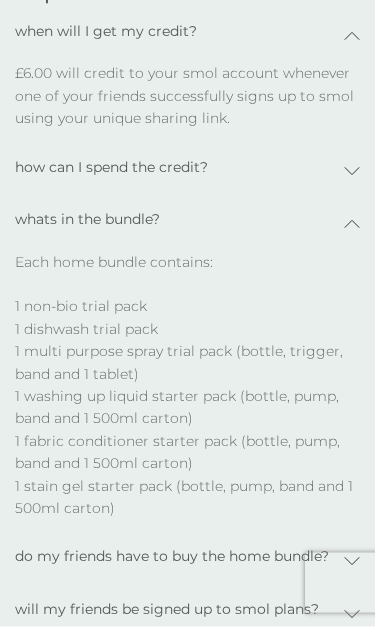 scroll, scrollTop: 899, scrollLeft: 0, axis: vertical 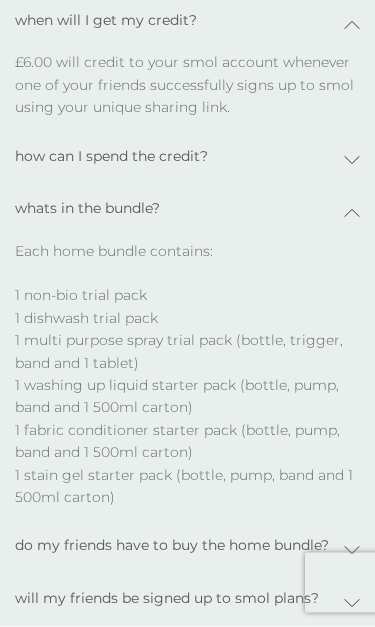 click on "how can I spend the credit?" at bounding box center (187, 161) 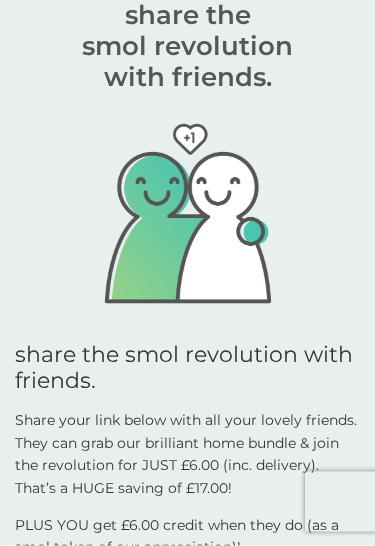 scroll, scrollTop: 0, scrollLeft: 0, axis: both 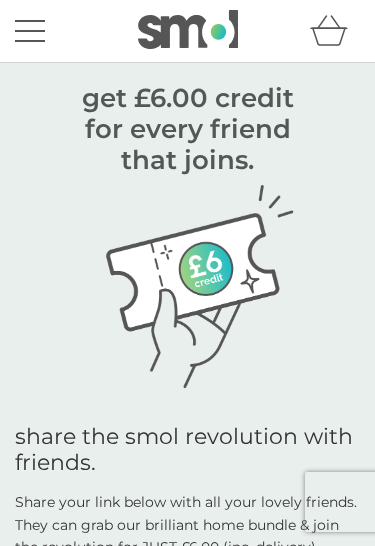 click at bounding box center [30, 21] 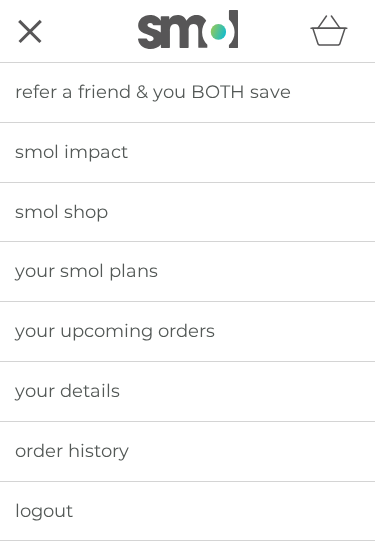 click on "your smol plans" at bounding box center [86, 271] 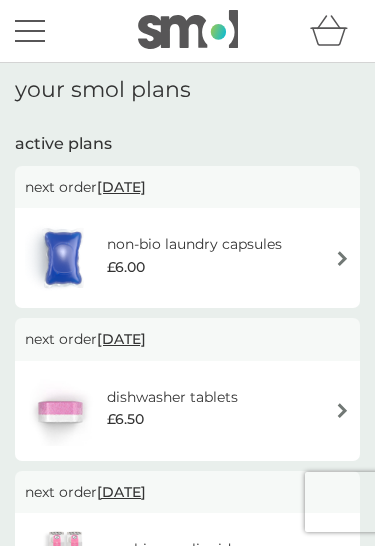 click at bounding box center [342, 258] 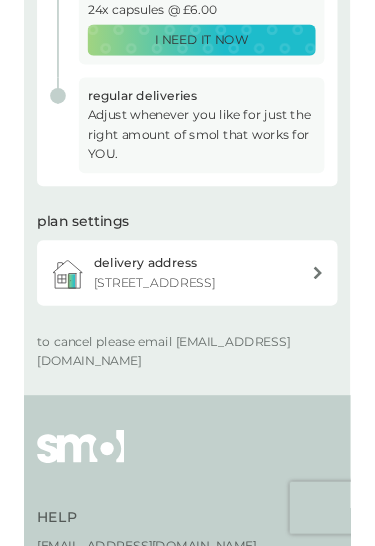 scroll, scrollTop: 432, scrollLeft: 0, axis: vertical 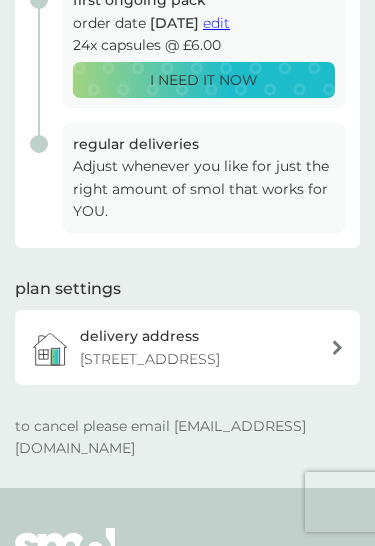 click on "Adjust whenever you like for just the right amount of smol that works for YOU." at bounding box center (204, 188) 